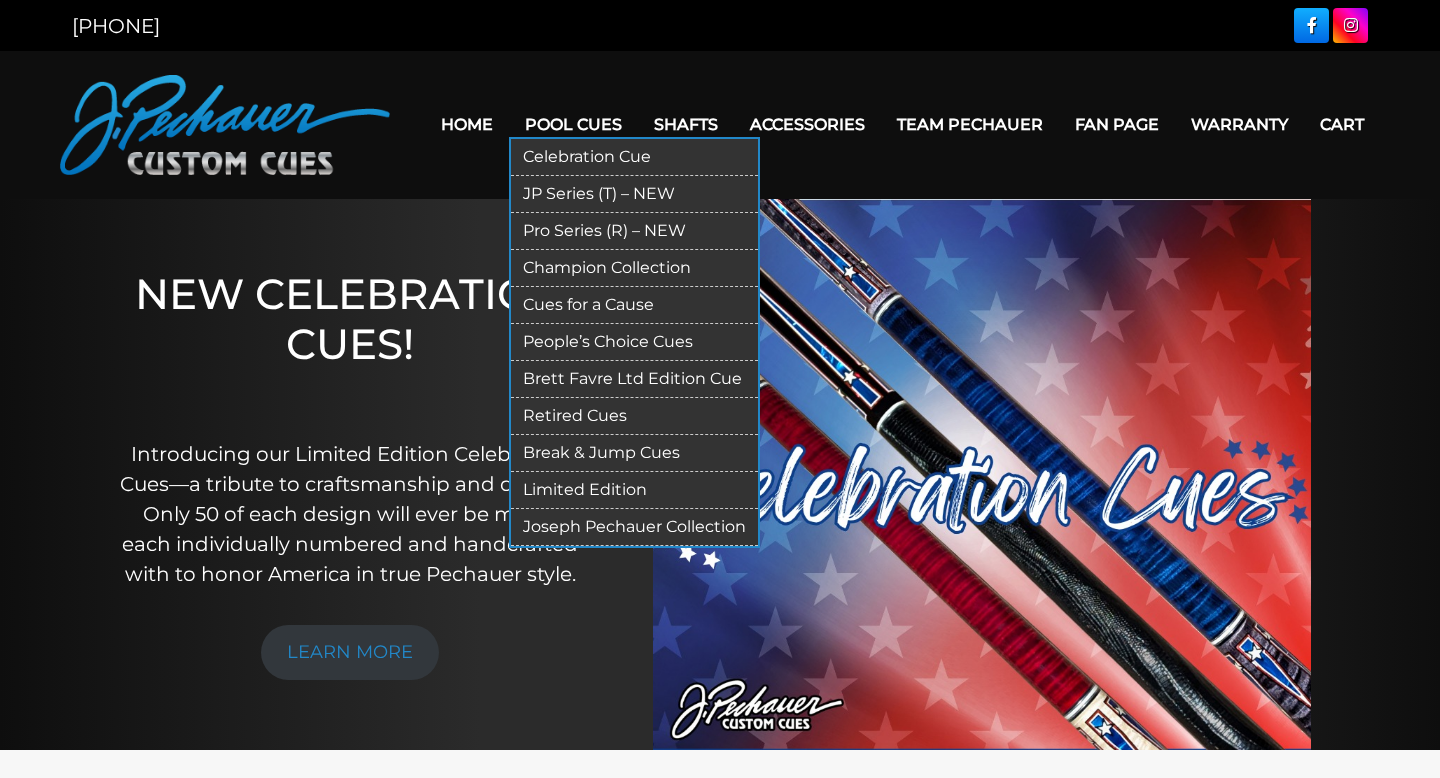 scroll, scrollTop: 0, scrollLeft: 0, axis: both 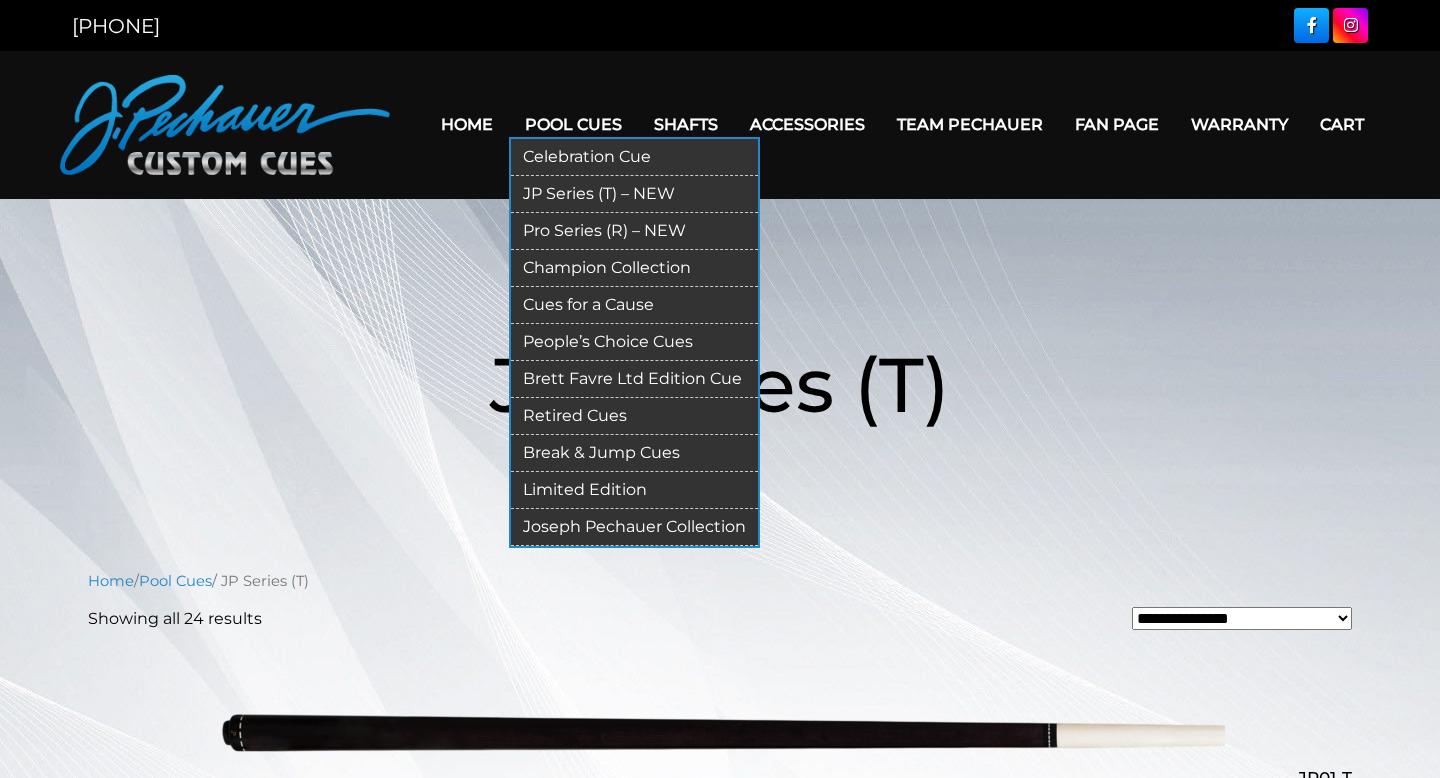 click on "Pro Series (R) – NEW" at bounding box center (634, 231) 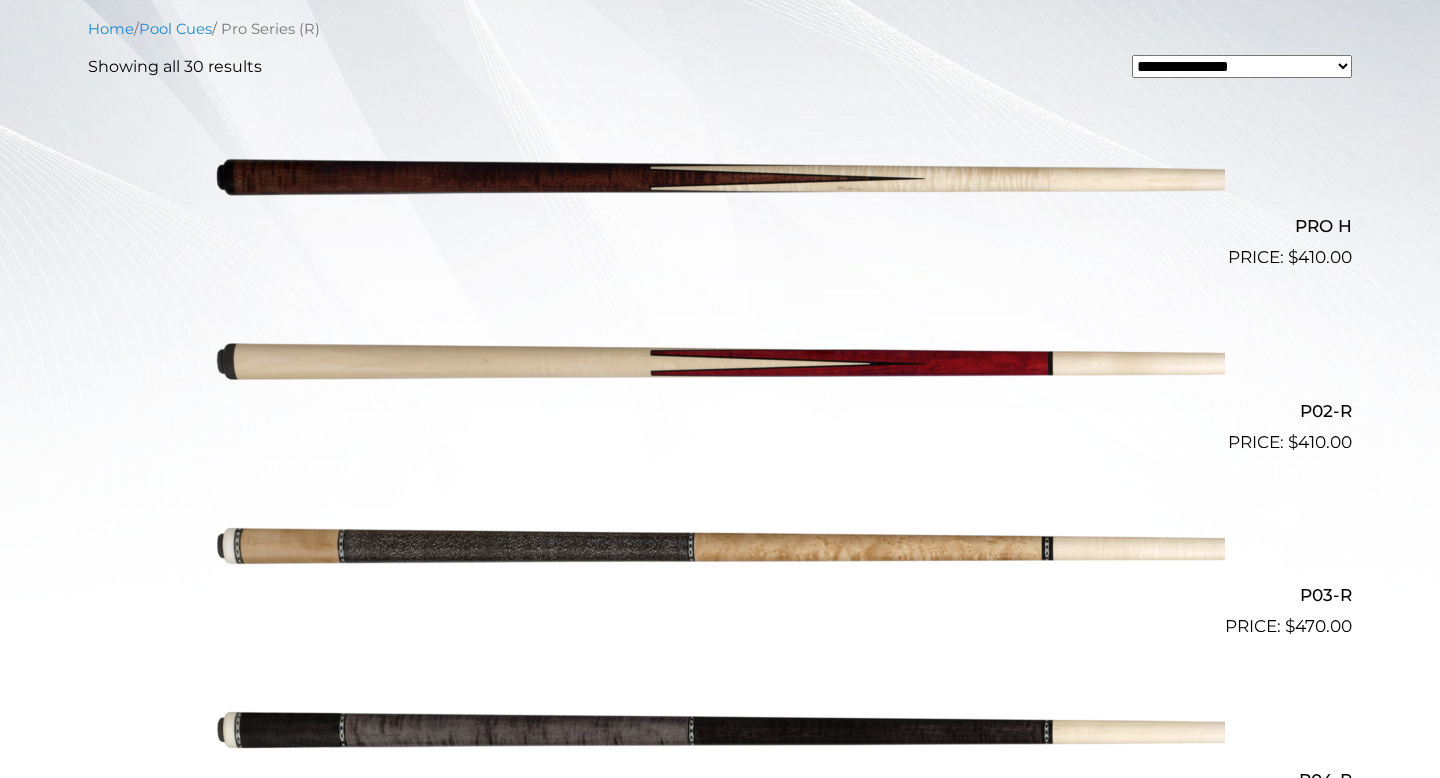 scroll, scrollTop: 0, scrollLeft: 0, axis: both 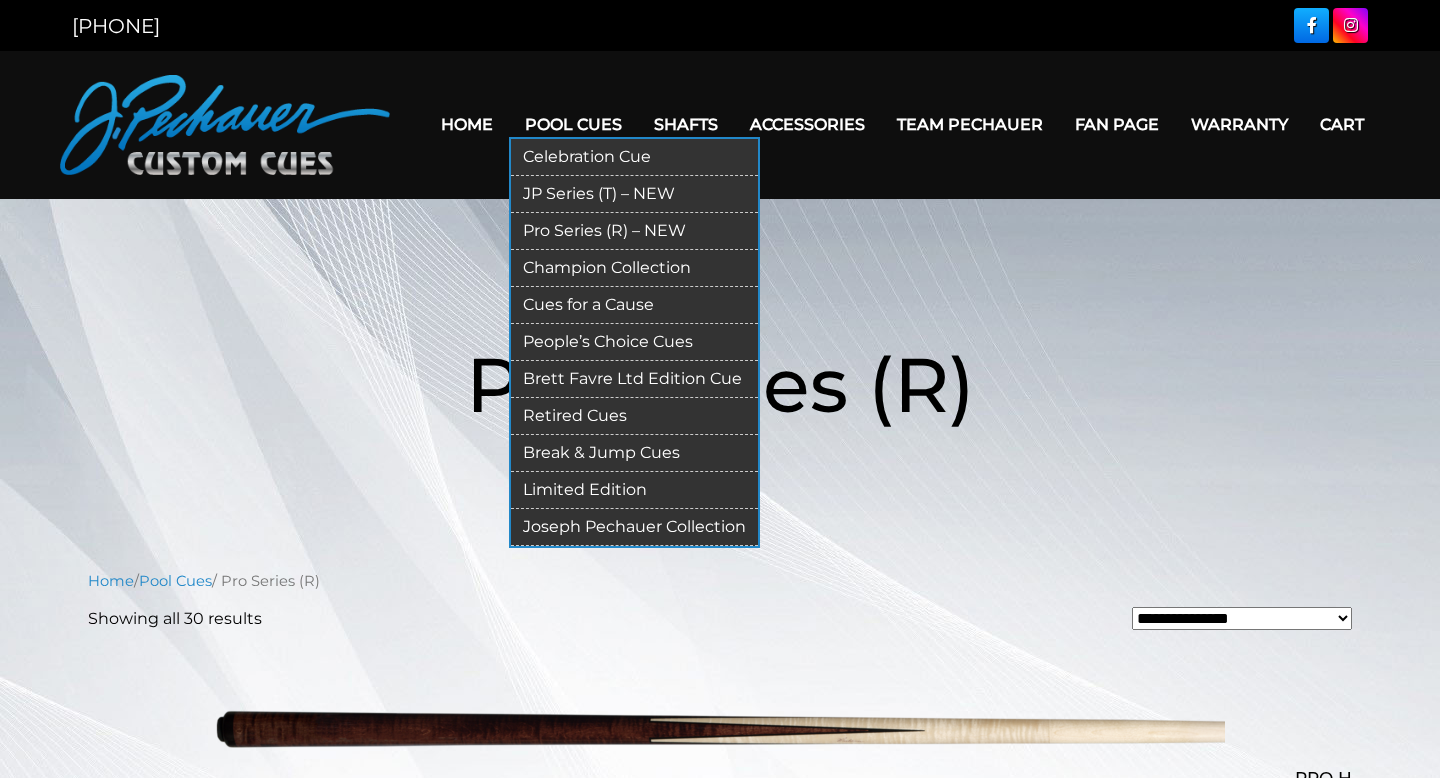 click on "JP Series (T) – NEW" at bounding box center [634, 194] 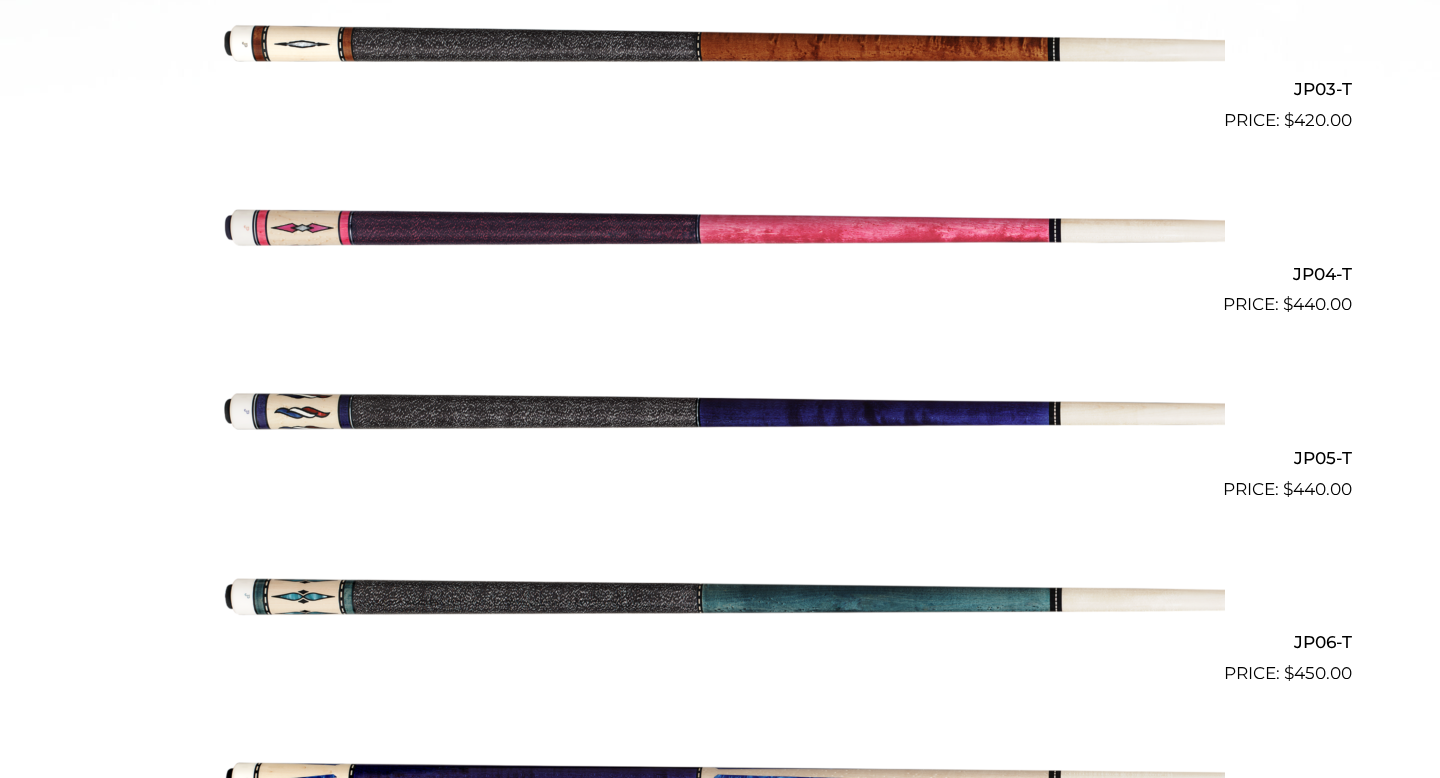 scroll, scrollTop: 0, scrollLeft: 0, axis: both 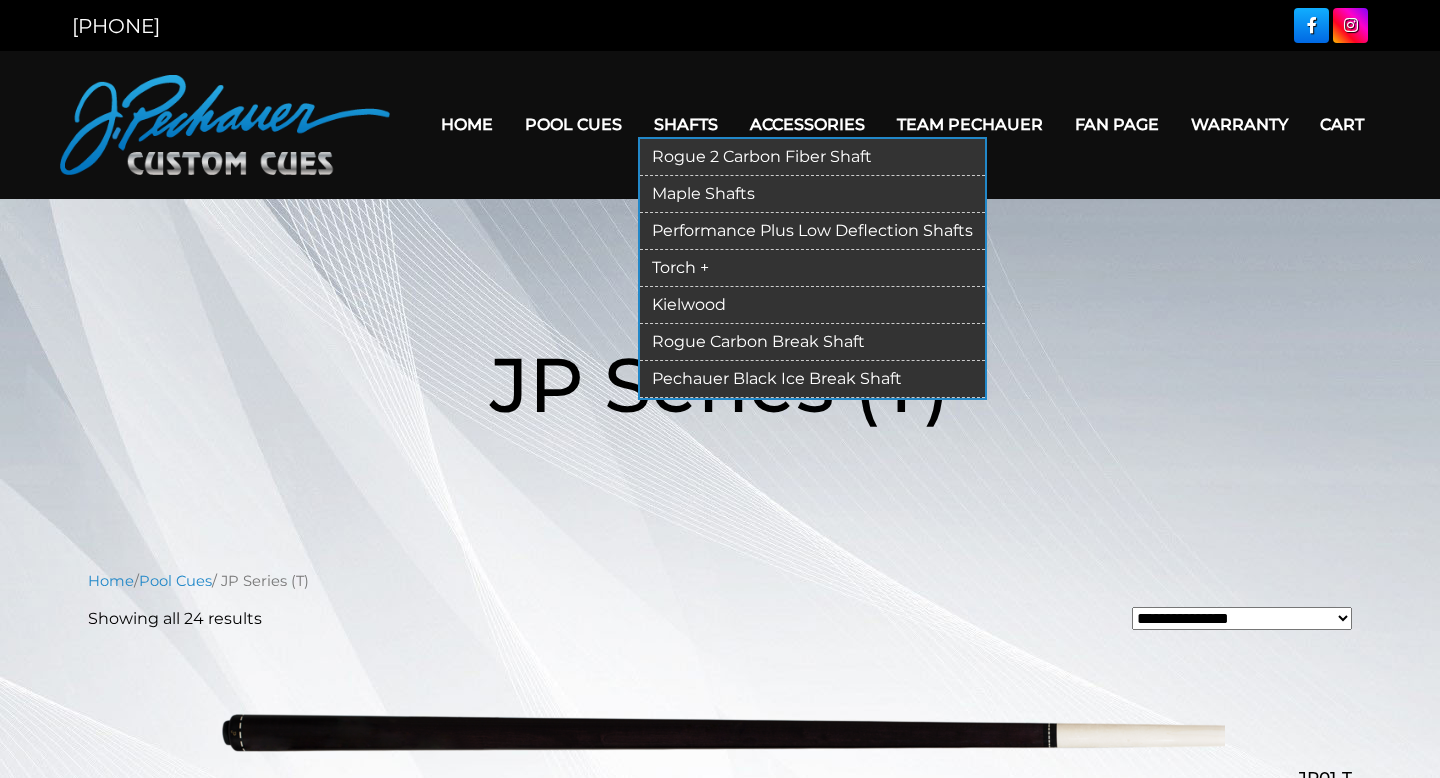 click on "Rogue 2 Carbon Fiber Shaft" at bounding box center [812, 157] 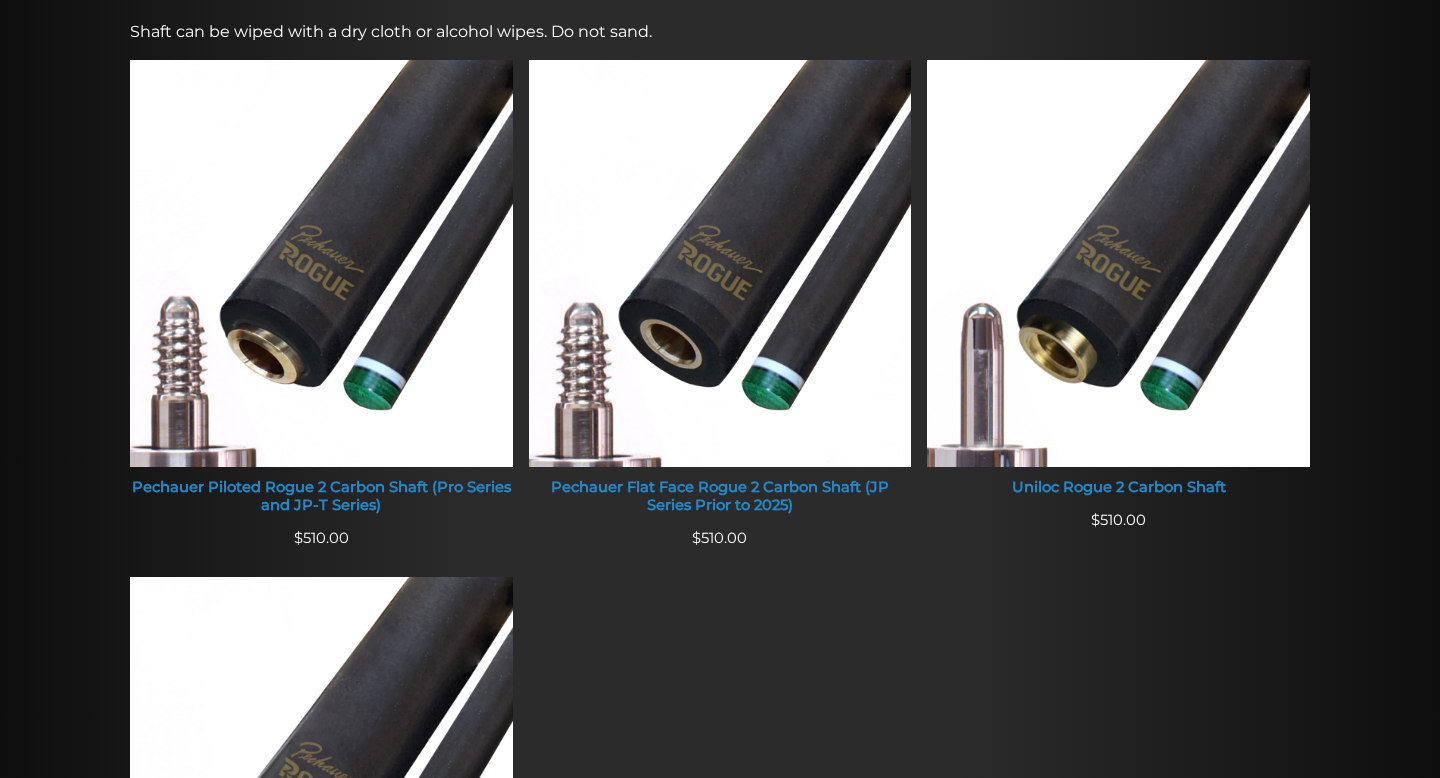 scroll, scrollTop: 809, scrollLeft: 0, axis: vertical 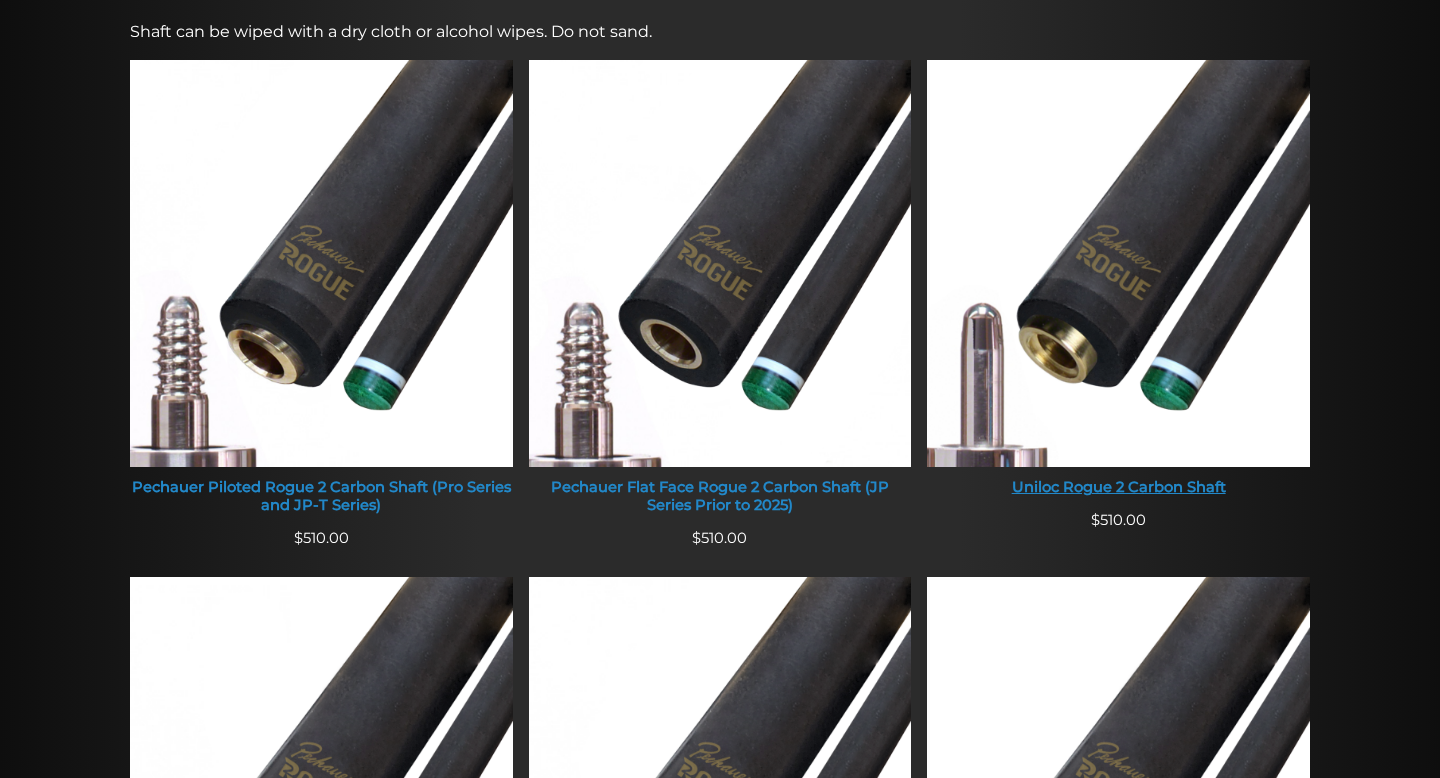 click at bounding box center [1118, 263] 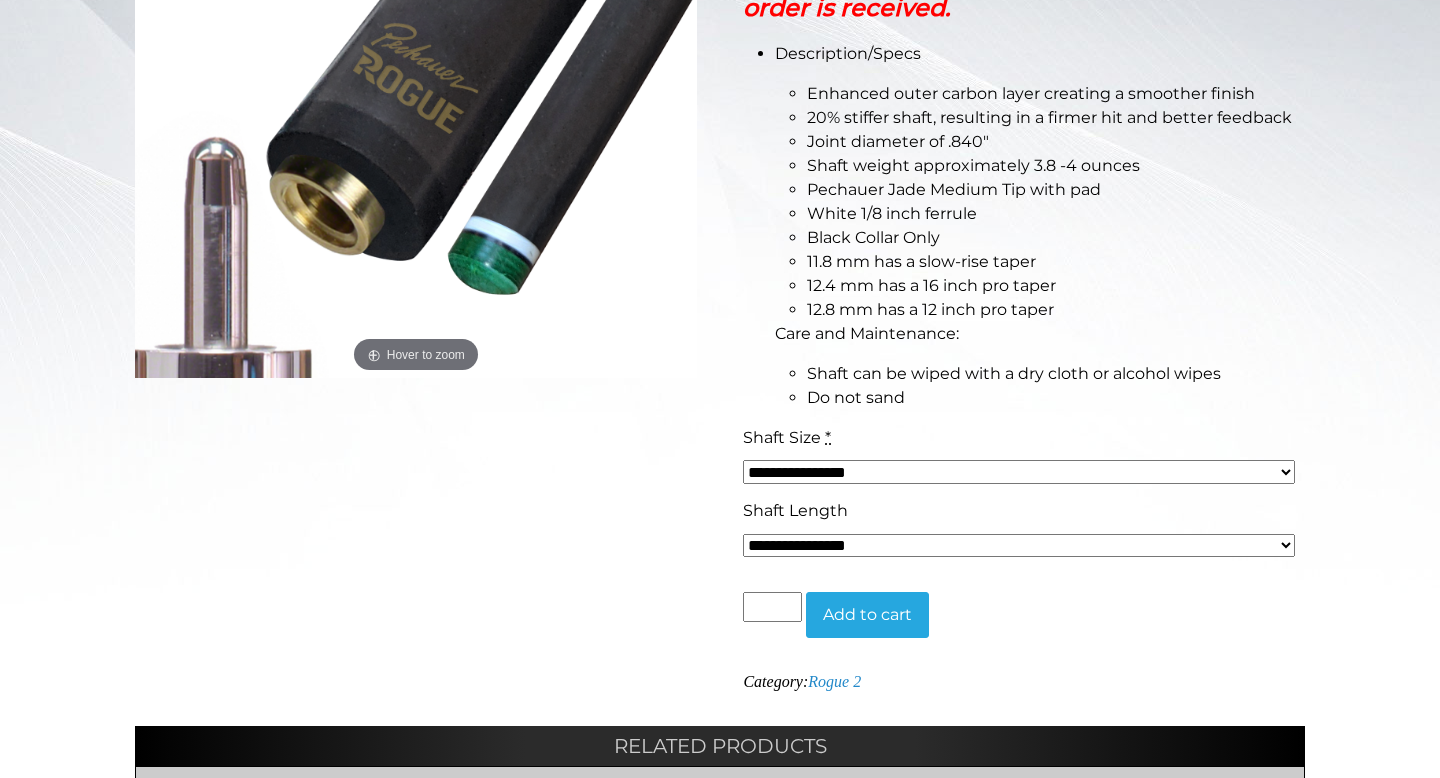 scroll, scrollTop: 602, scrollLeft: 0, axis: vertical 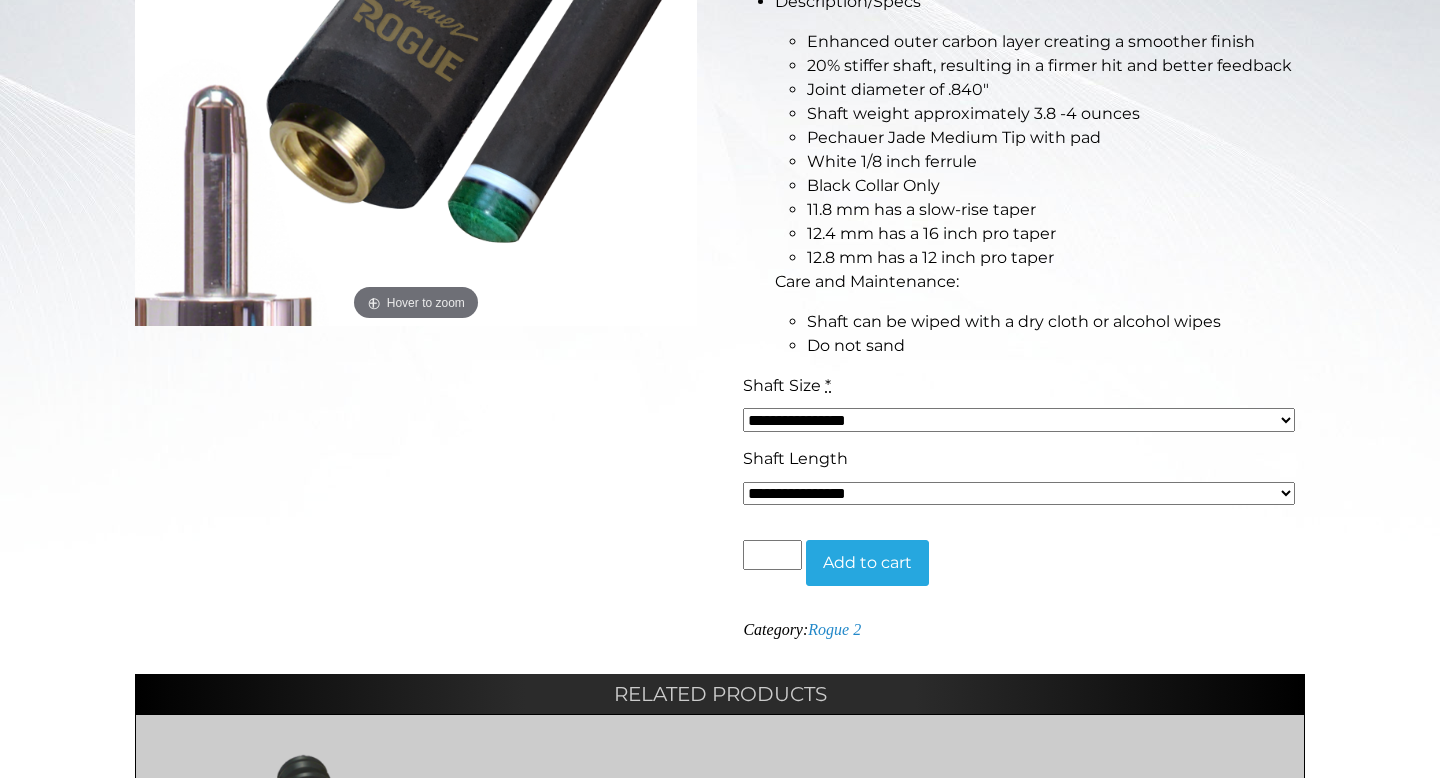 click on "**********" at bounding box center (1019, 420) 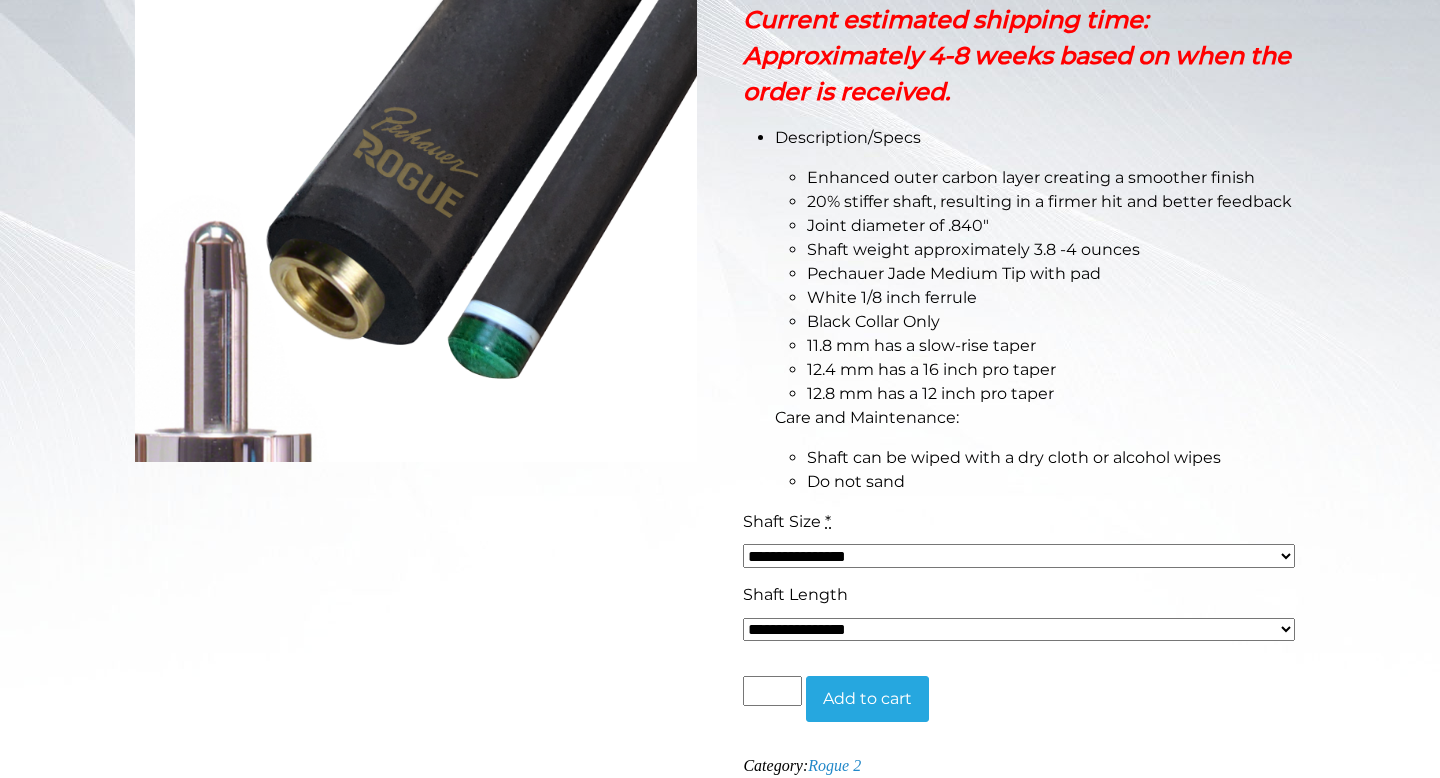 scroll, scrollTop: 469, scrollLeft: 0, axis: vertical 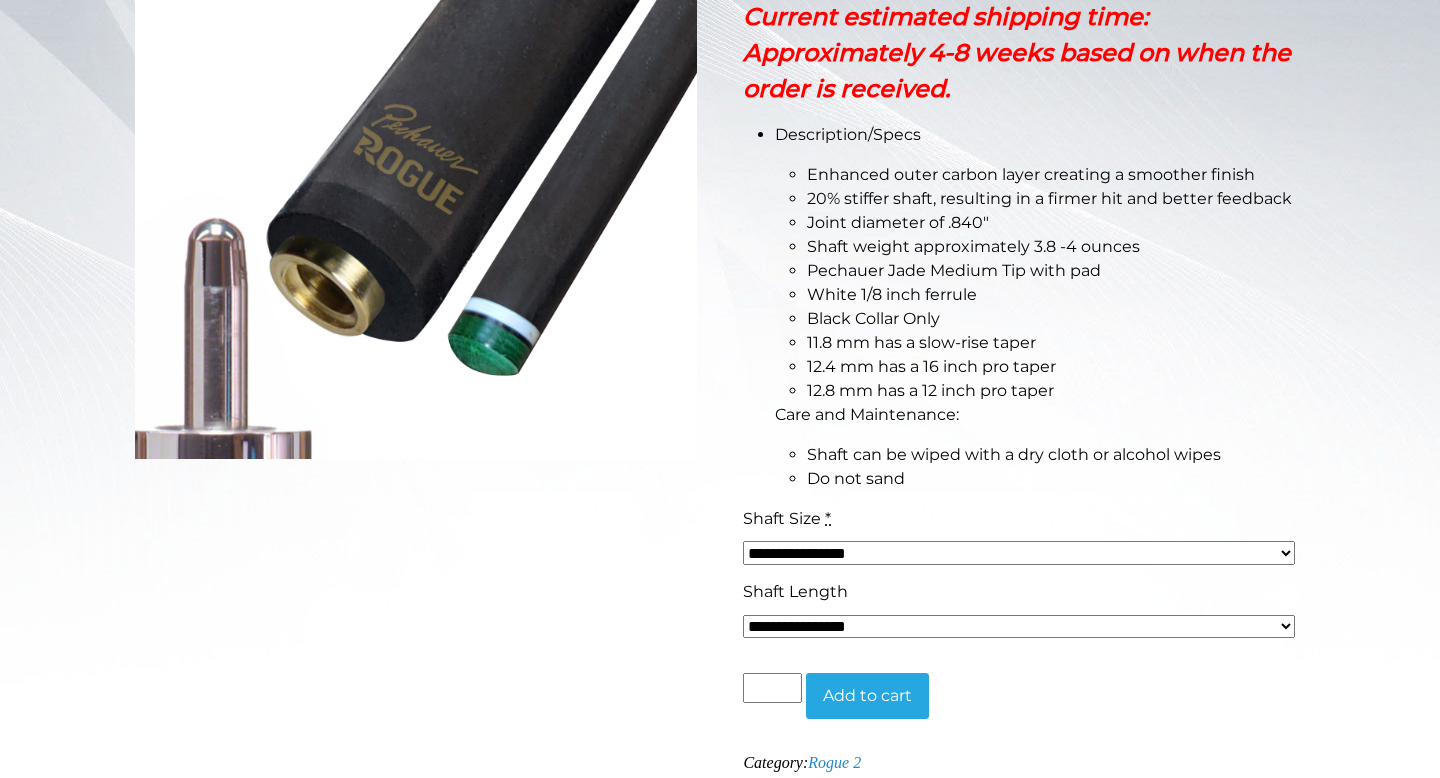 click on "**********" at bounding box center [1019, 553] 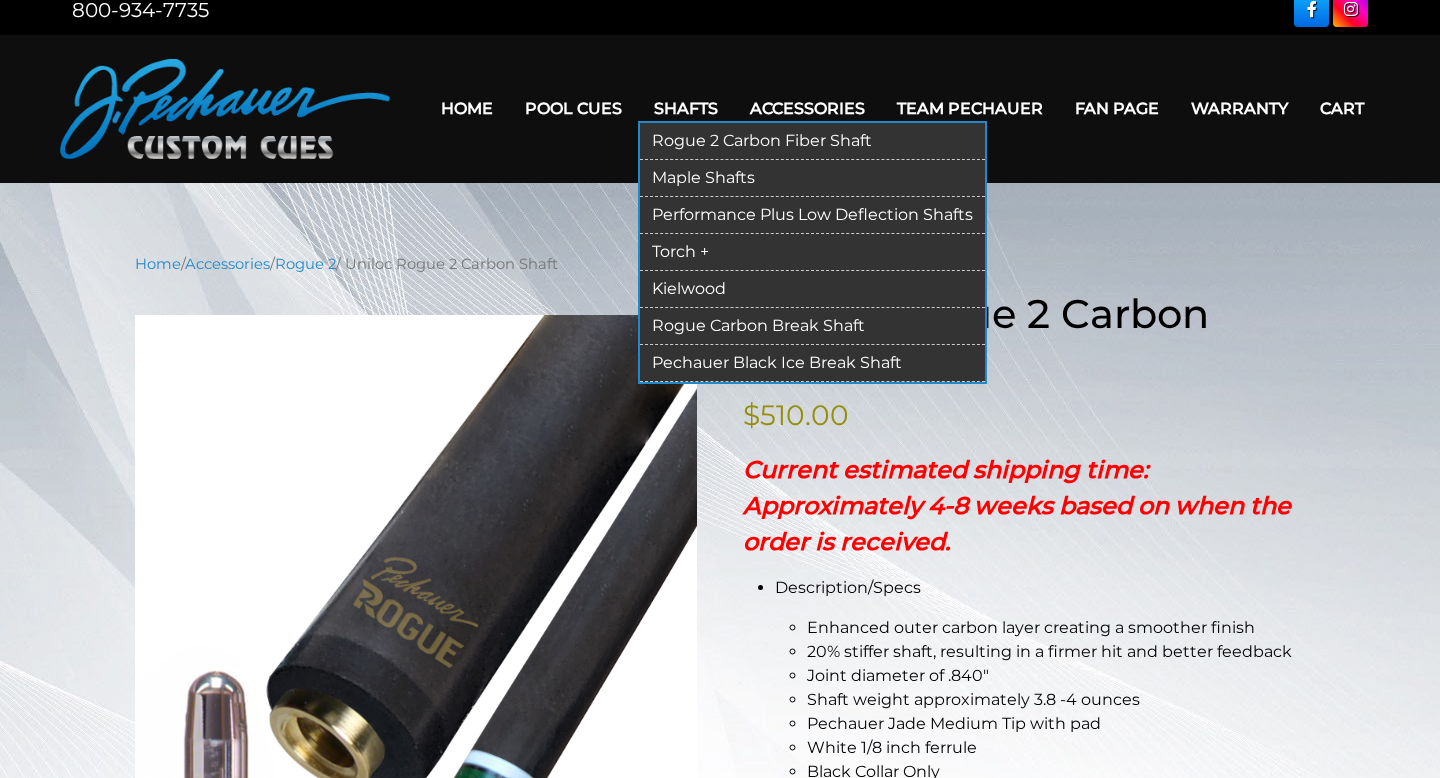 scroll, scrollTop: 8, scrollLeft: 0, axis: vertical 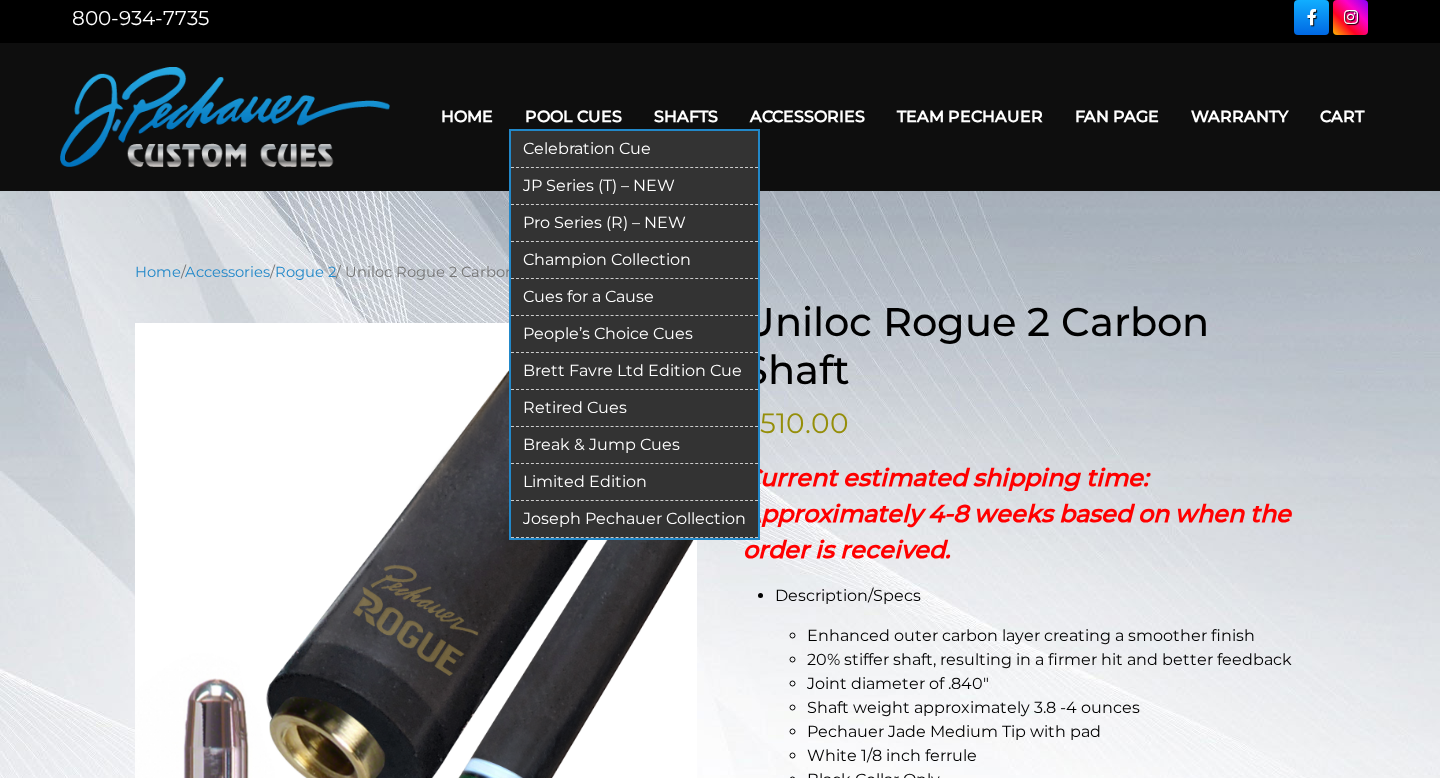 click on "JP Series (T) – NEW" at bounding box center [634, 186] 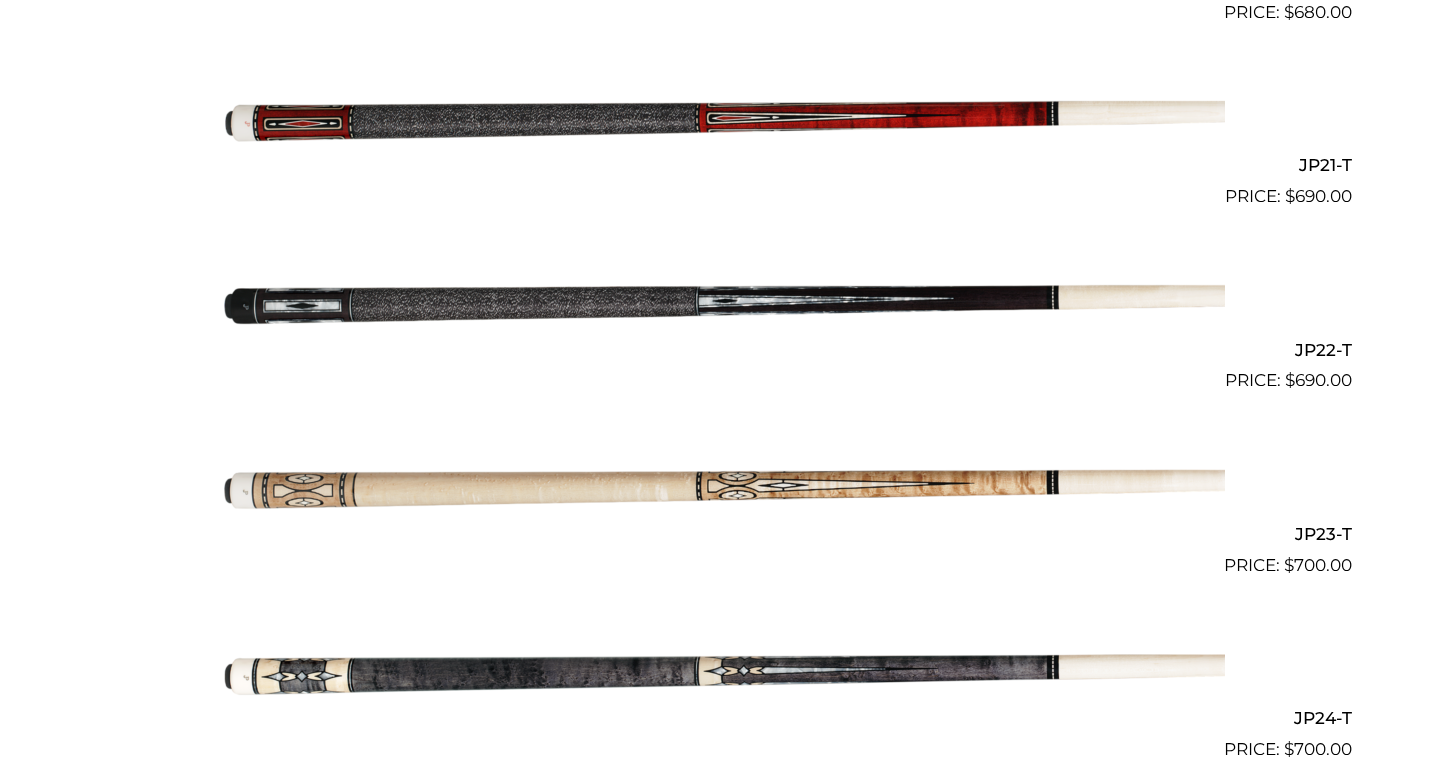 scroll, scrollTop: 4299, scrollLeft: 0, axis: vertical 